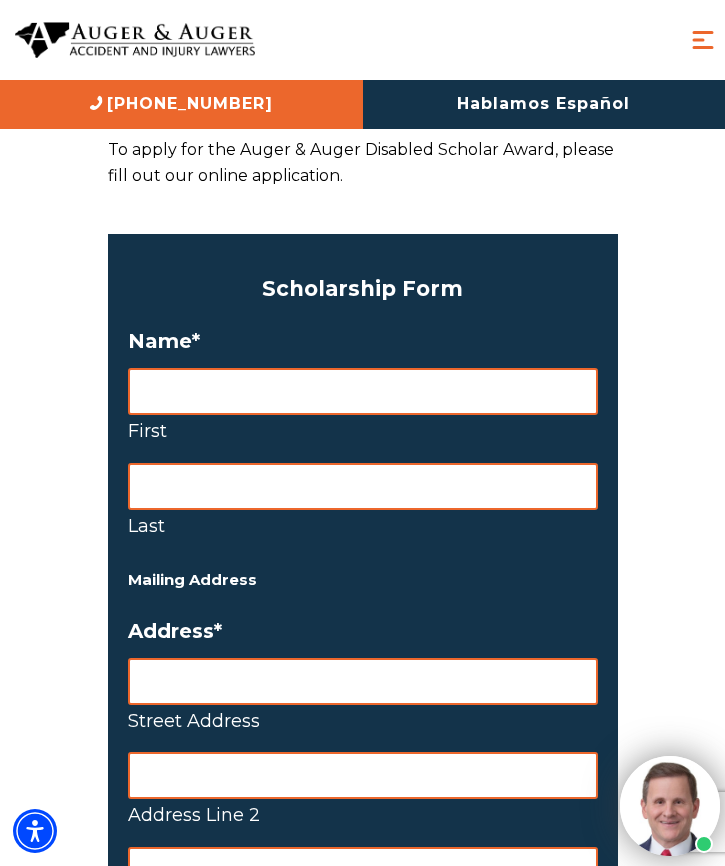 scroll, scrollTop: 1800, scrollLeft: 0, axis: vertical 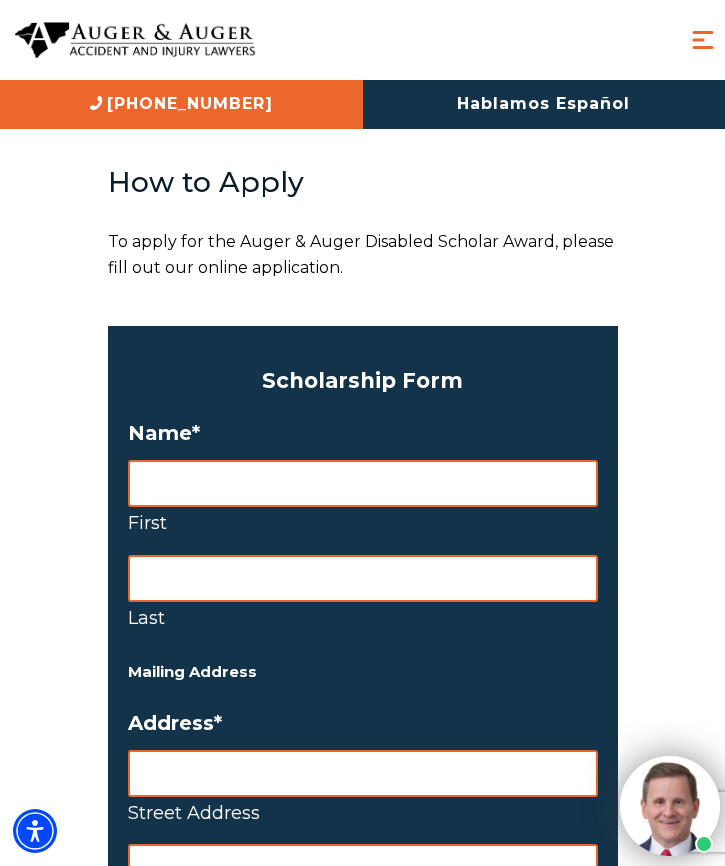 click on "First" at bounding box center [363, 483] 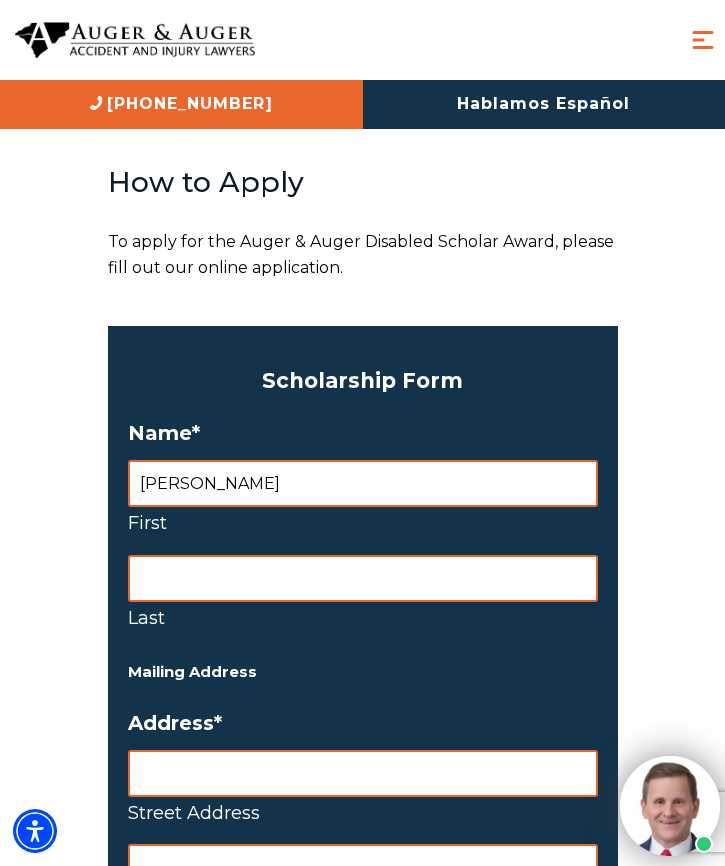 type on "[PERSON_NAME]" 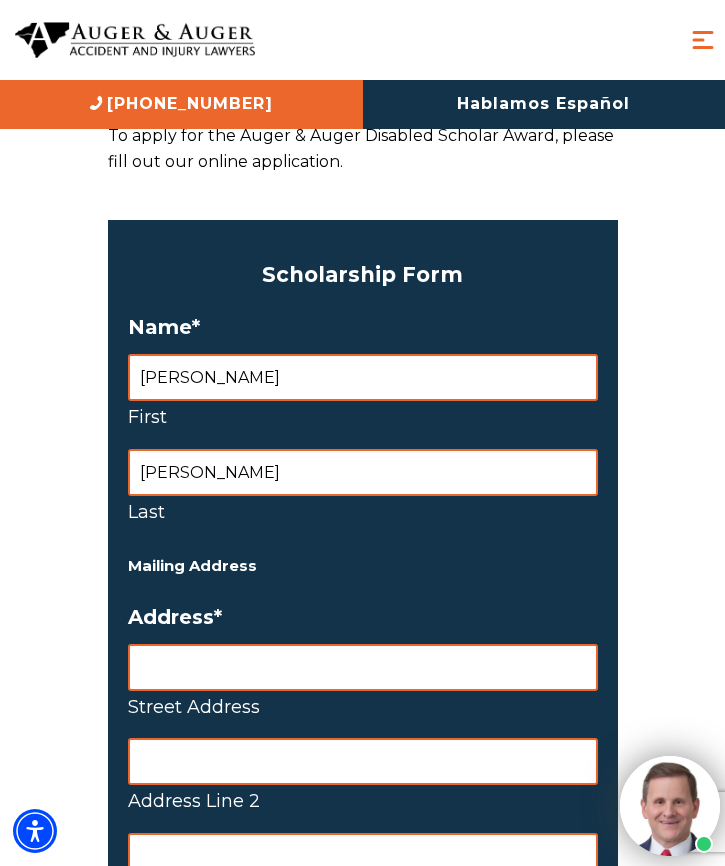 scroll, scrollTop: 2000, scrollLeft: 0, axis: vertical 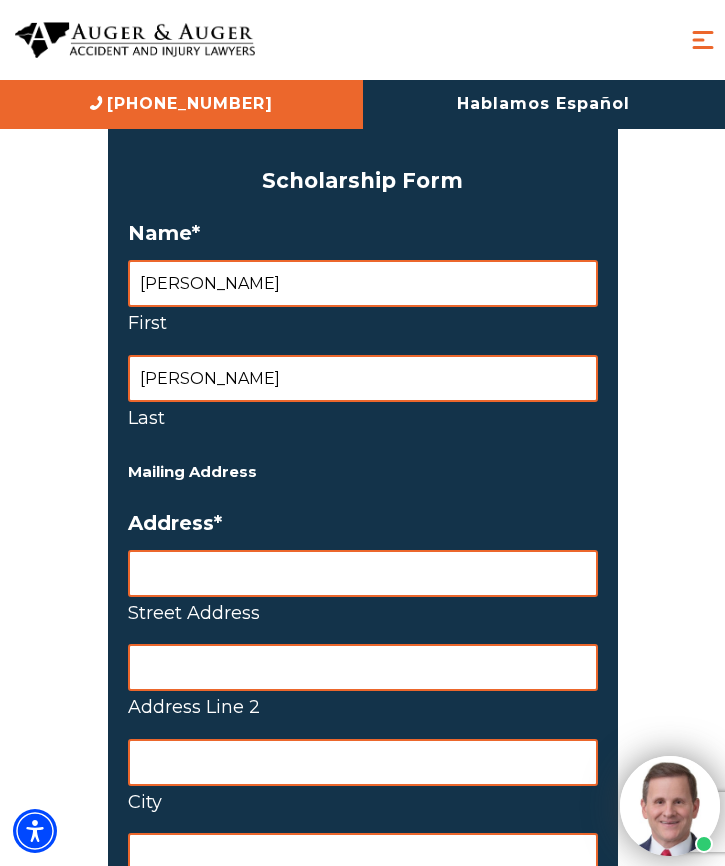 click on "Street Address" at bounding box center [363, 573] 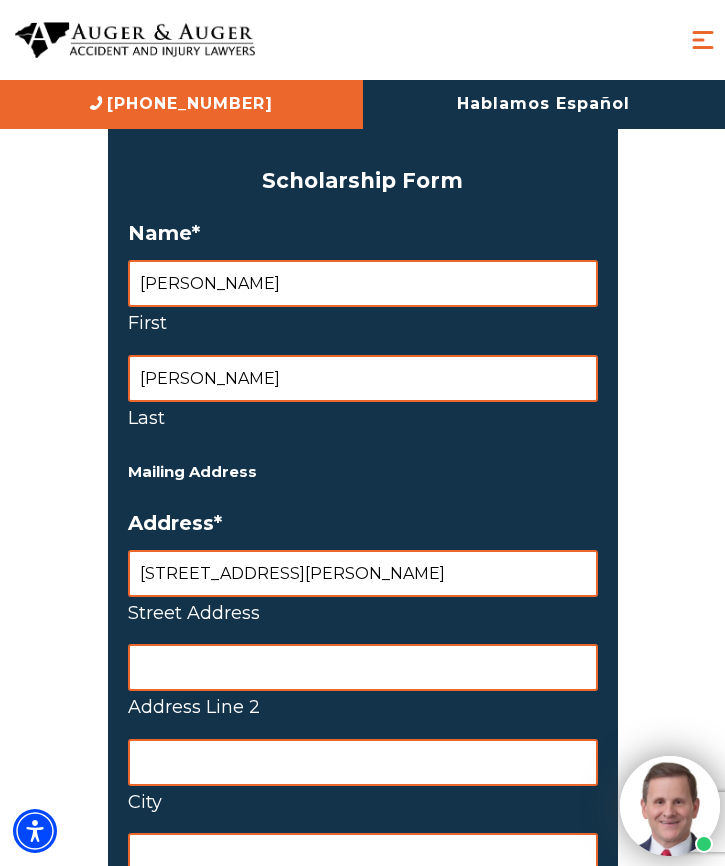type on "Antioch" 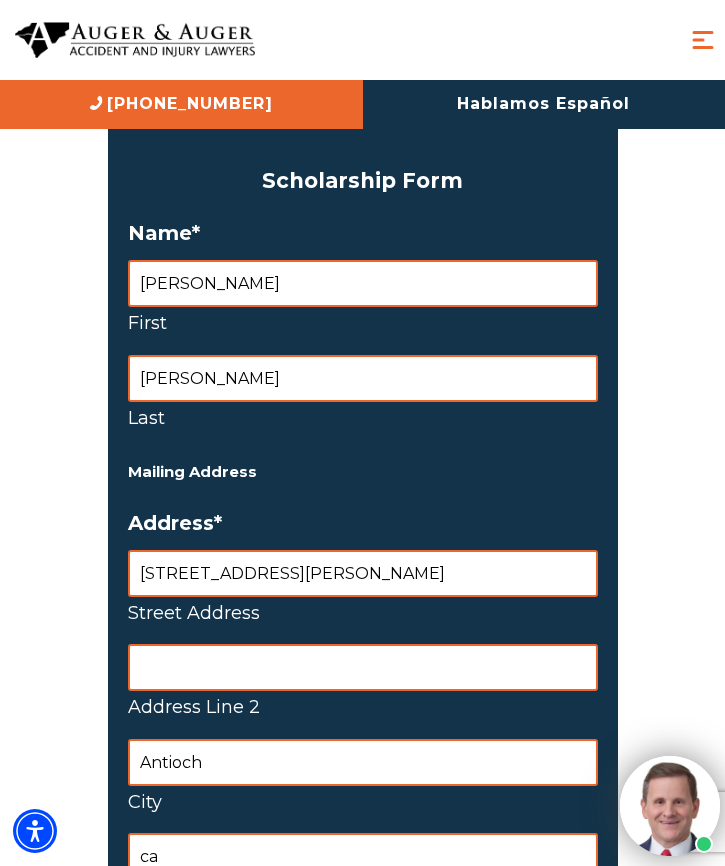 select on "[GEOGRAPHIC_DATA]" 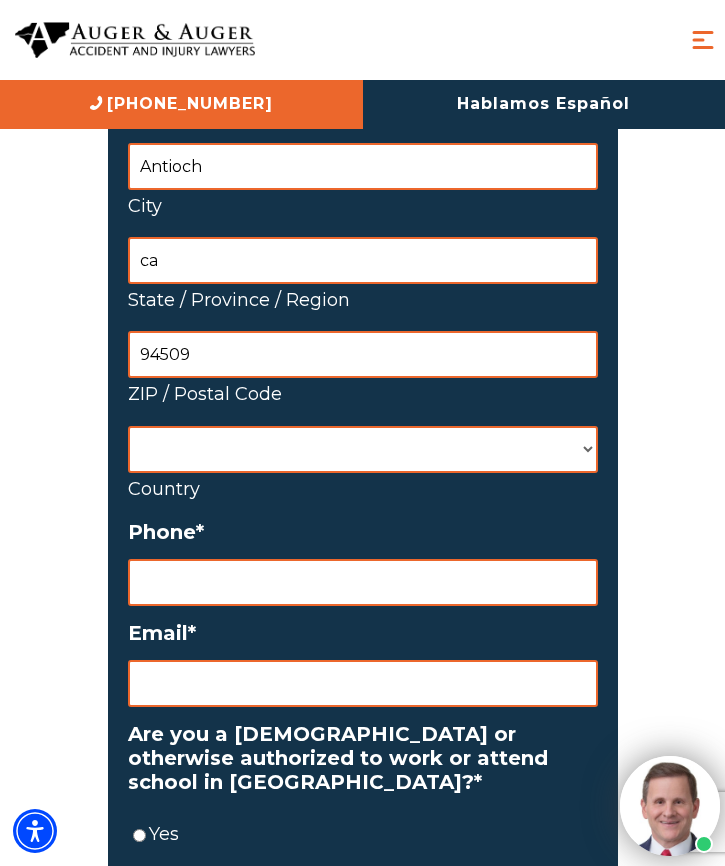 scroll, scrollTop: 2600, scrollLeft: 0, axis: vertical 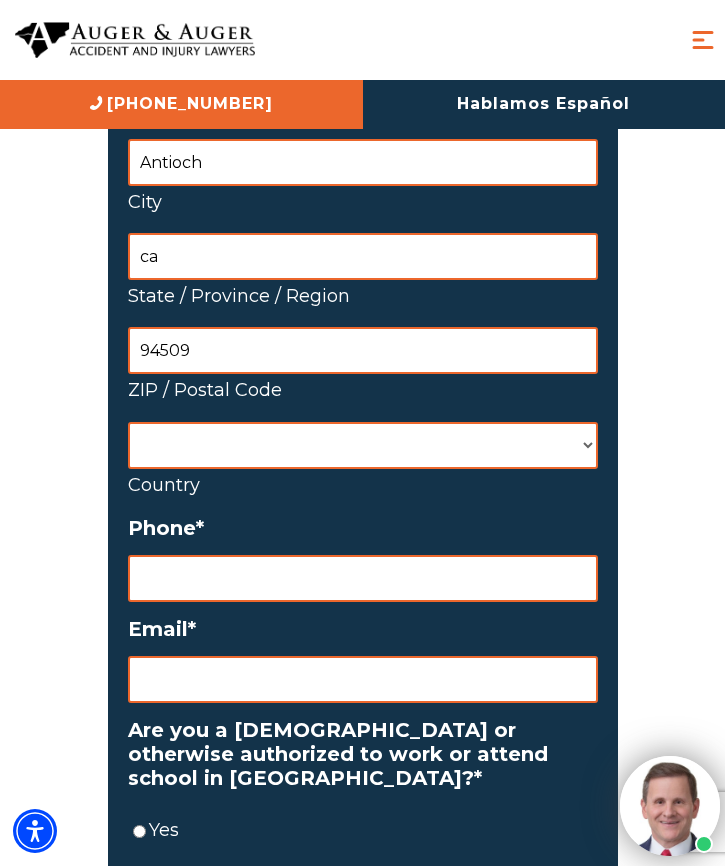 type on "[STREET_ADDRESS][PERSON_NAME]" 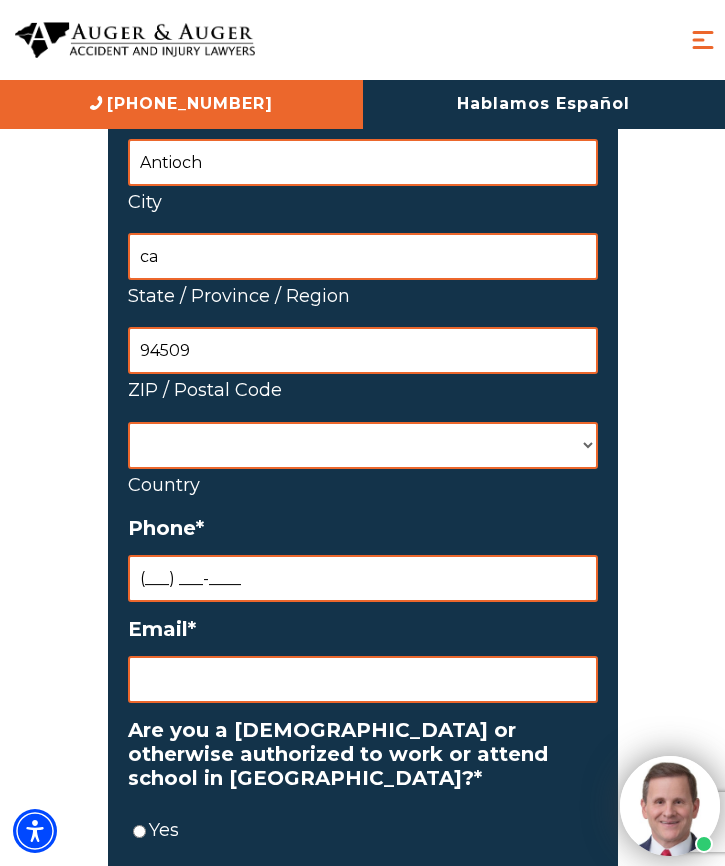 click on "(___) ___-____" at bounding box center [363, 578] 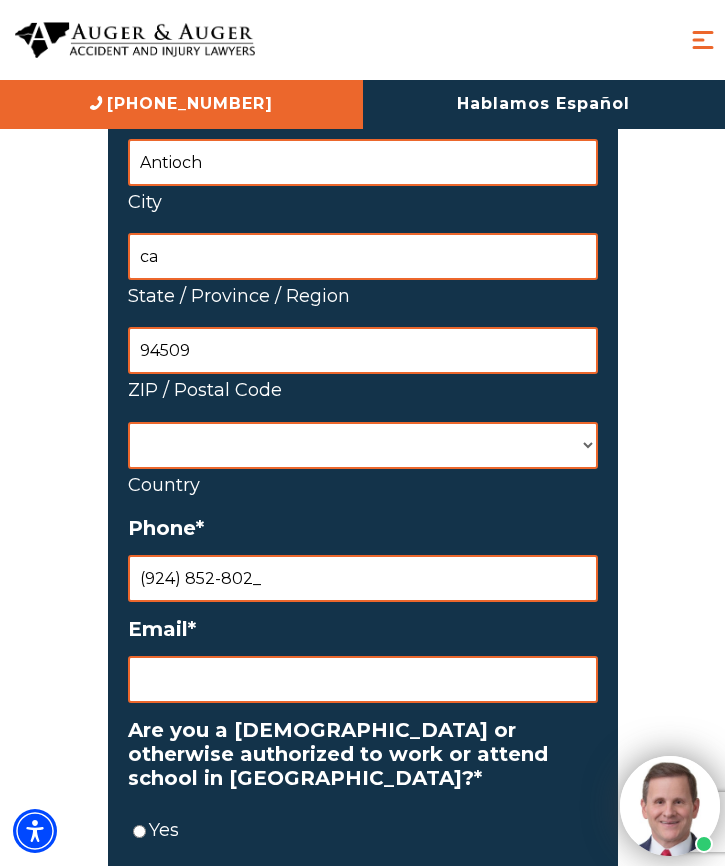 type on "[PHONE_NUMBER]" 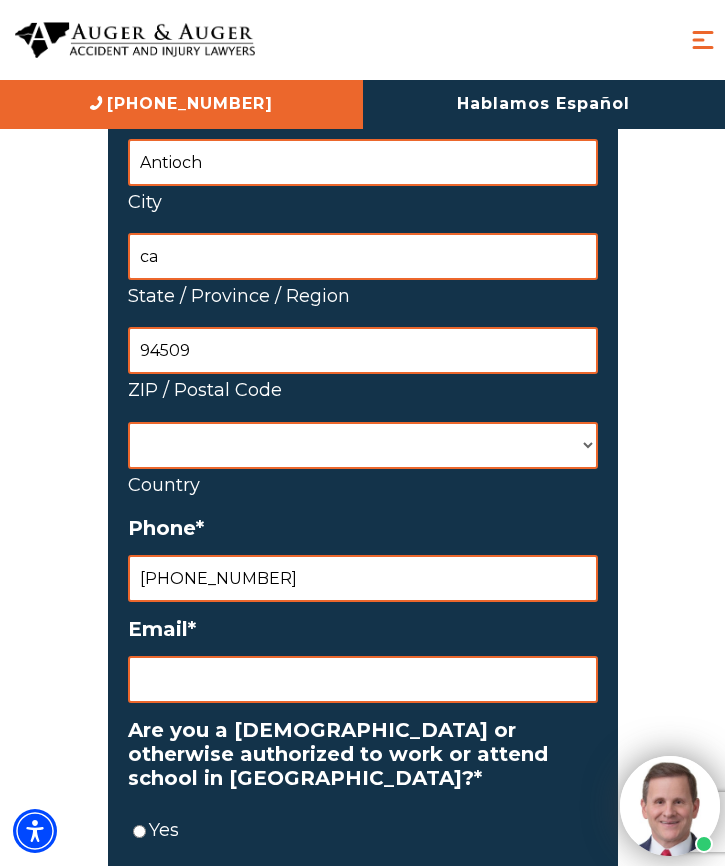 click on "Email *" at bounding box center [363, 679] 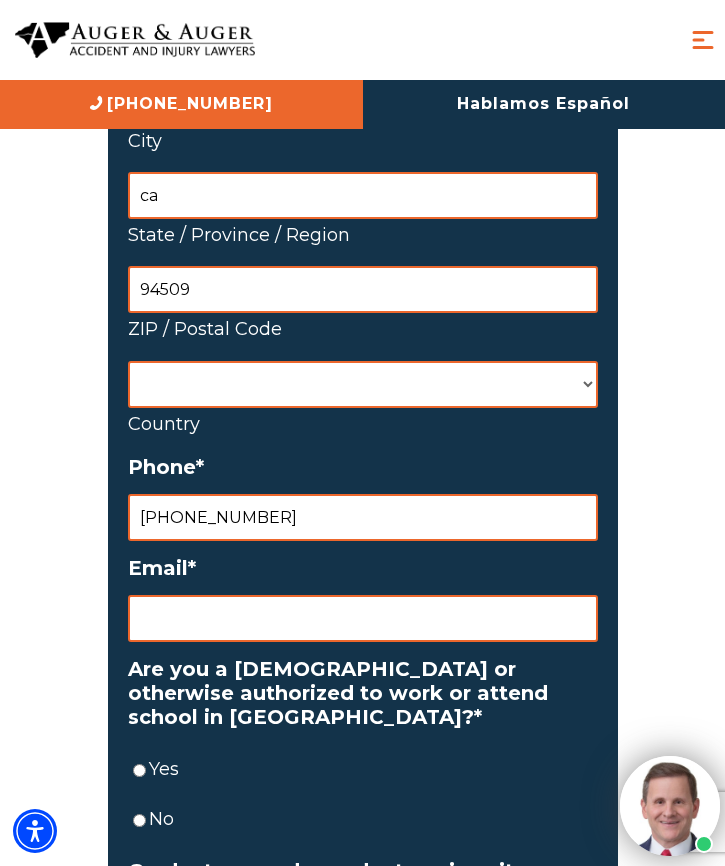 scroll, scrollTop: 2700, scrollLeft: 0, axis: vertical 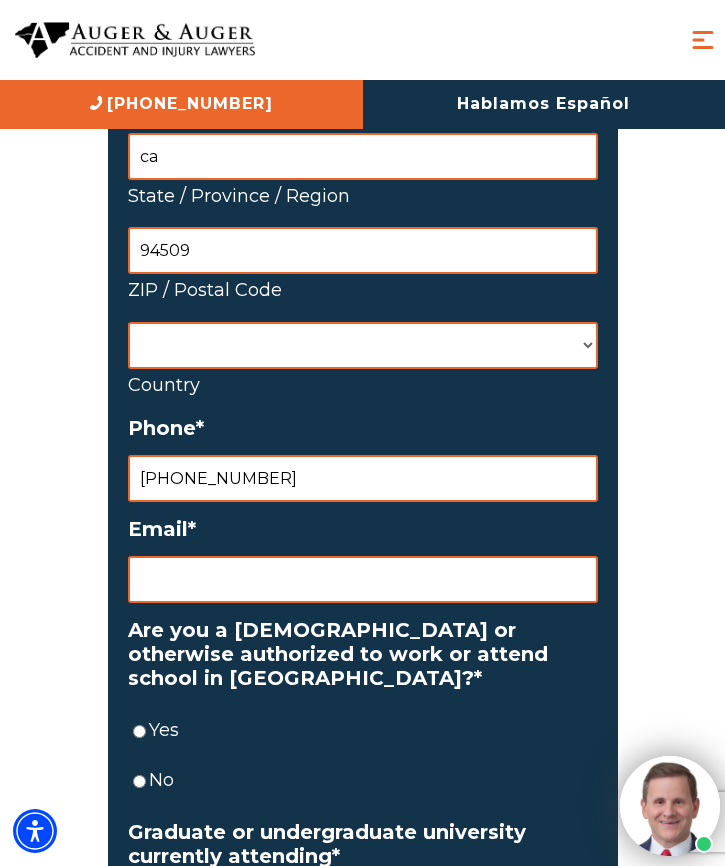 click on "Email *" at bounding box center (363, 579) 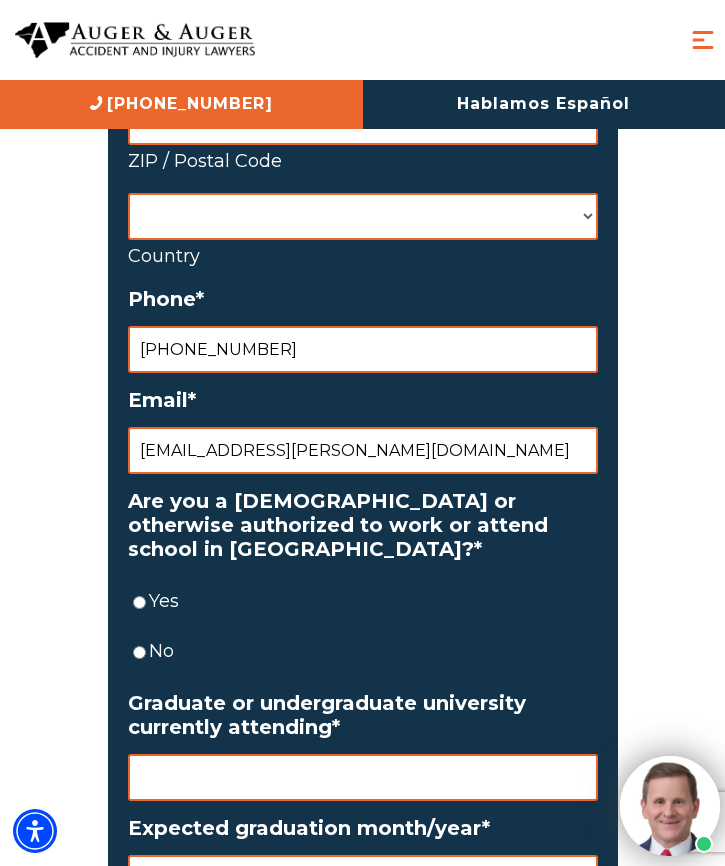 scroll, scrollTop: 2900, scrollLeft: 0, axis: vertical 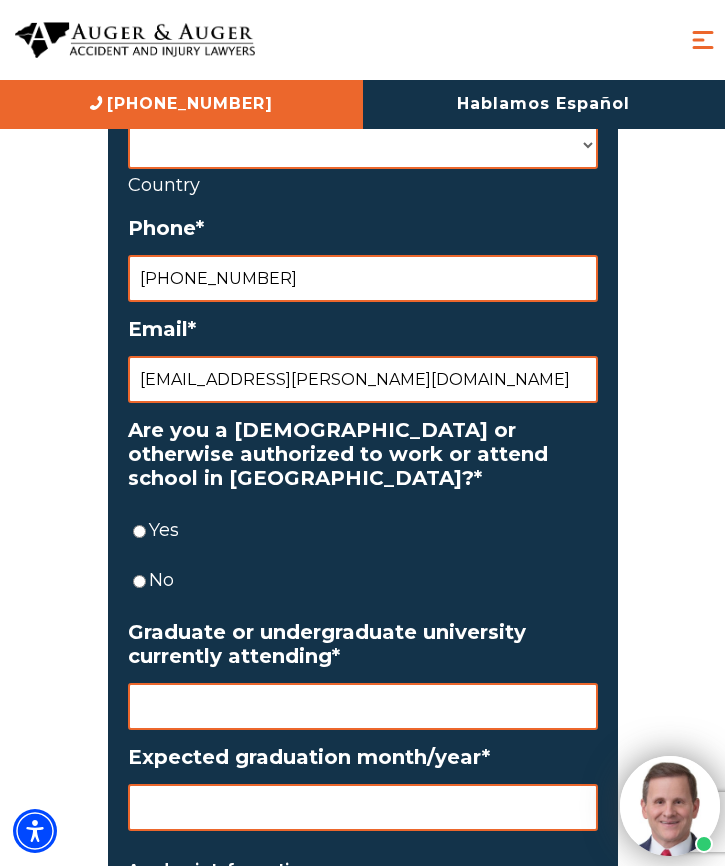 type on "[EMAIL_ADDRESS][PERSON_NAME][DOMAIN_NAME]" 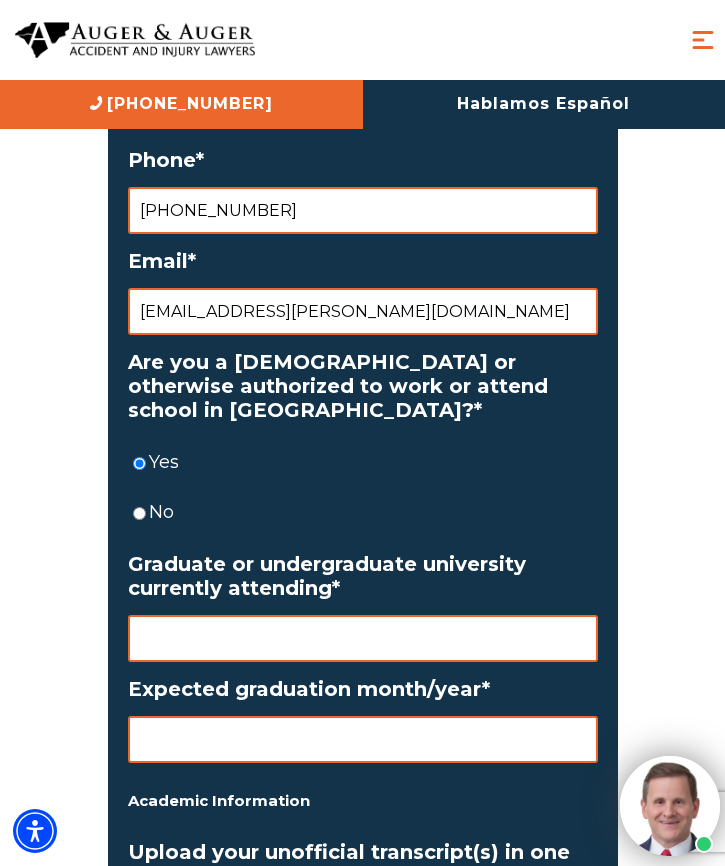 scroll, scrollTop: 3000, scrollLeft: 0, axis: vertical 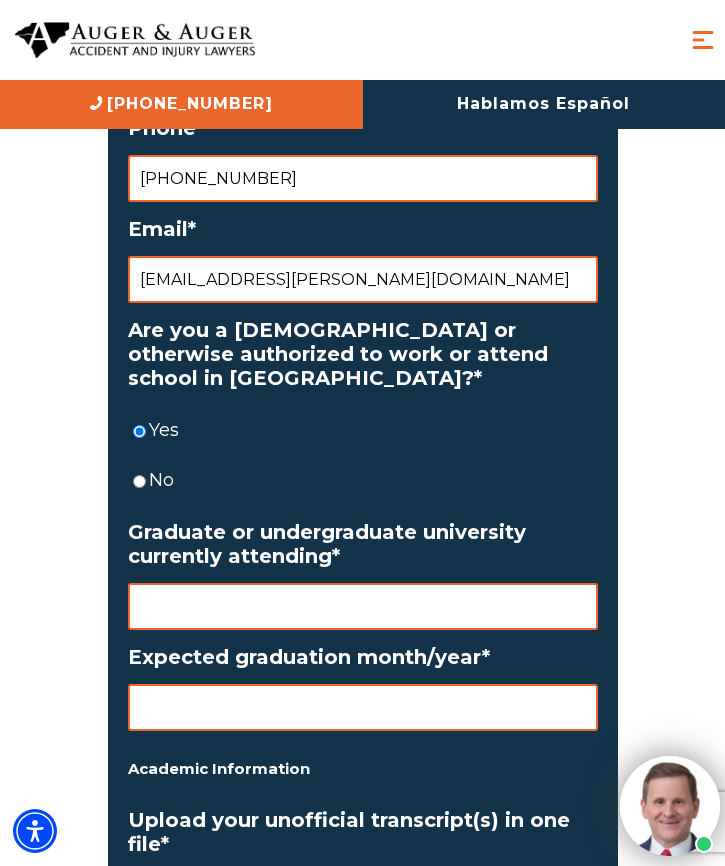 click on "Graduate or undergraduate university currently attending *" at bounding box center [363, 606] 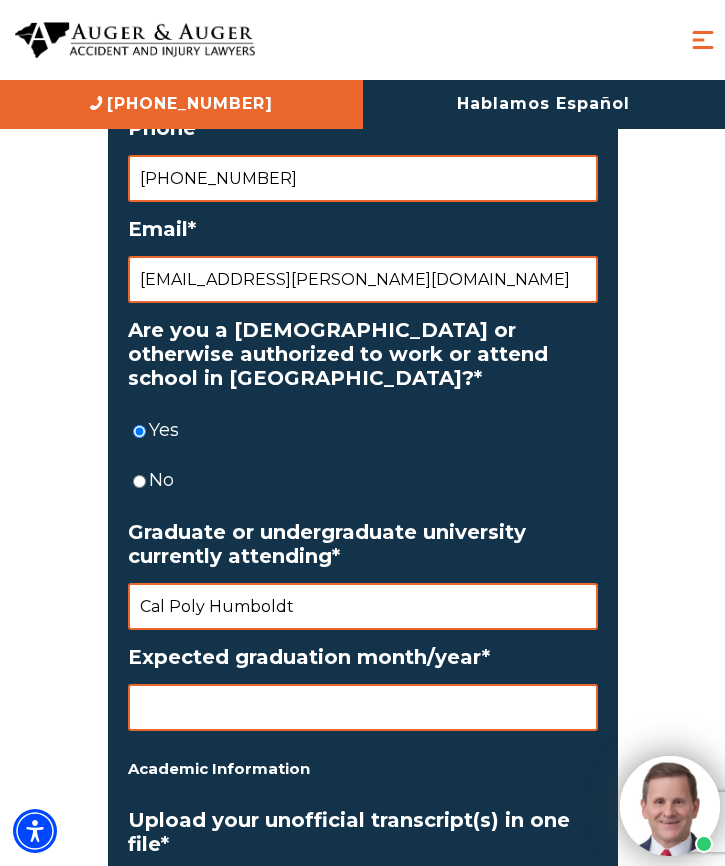 type on "Cal Poly Humboldt" 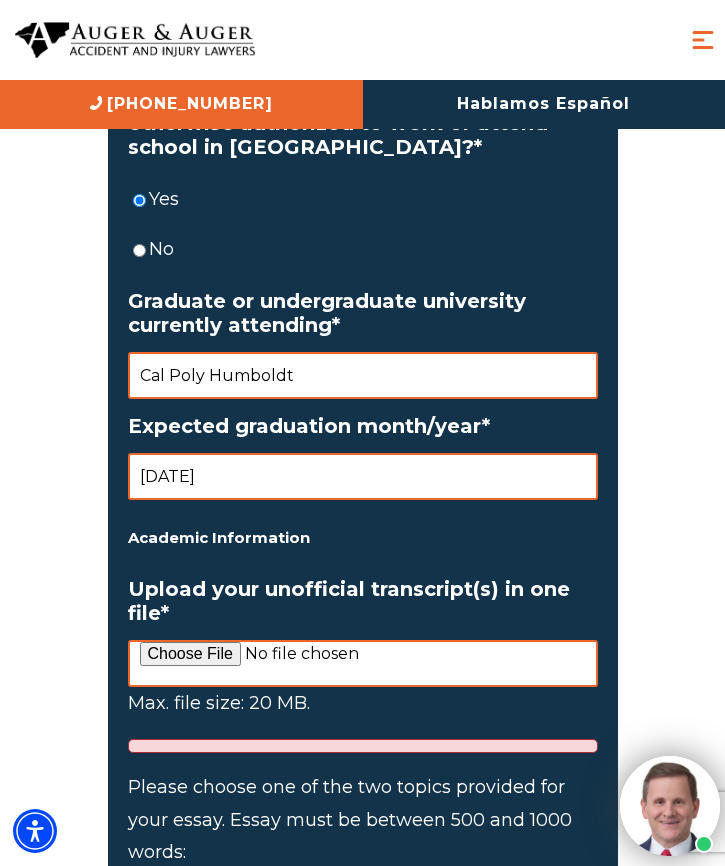 scroll, scrollTop: 3300, scrollLeft: 0, axis: vertical 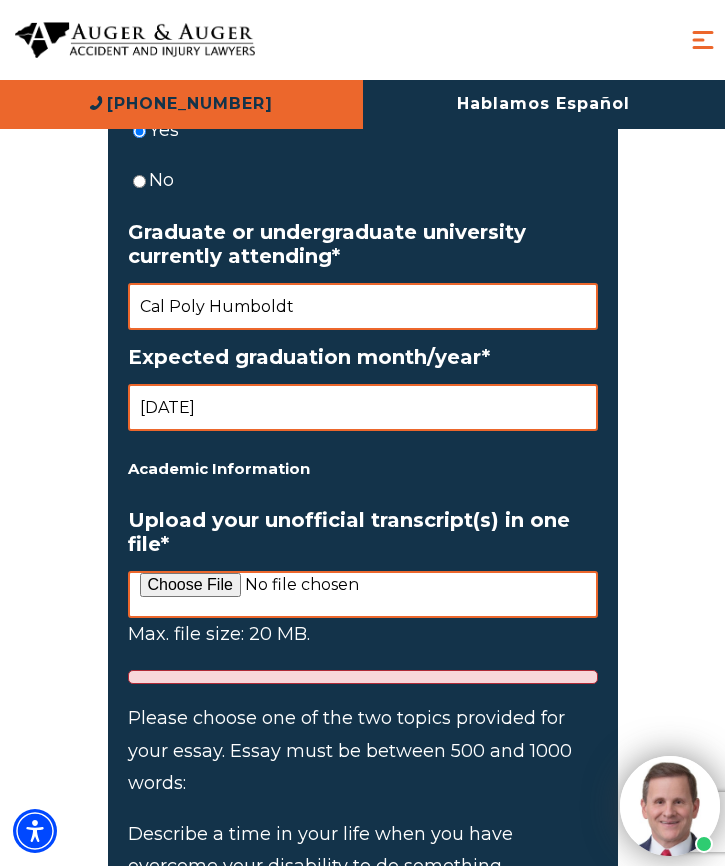 type on "[DATE]" 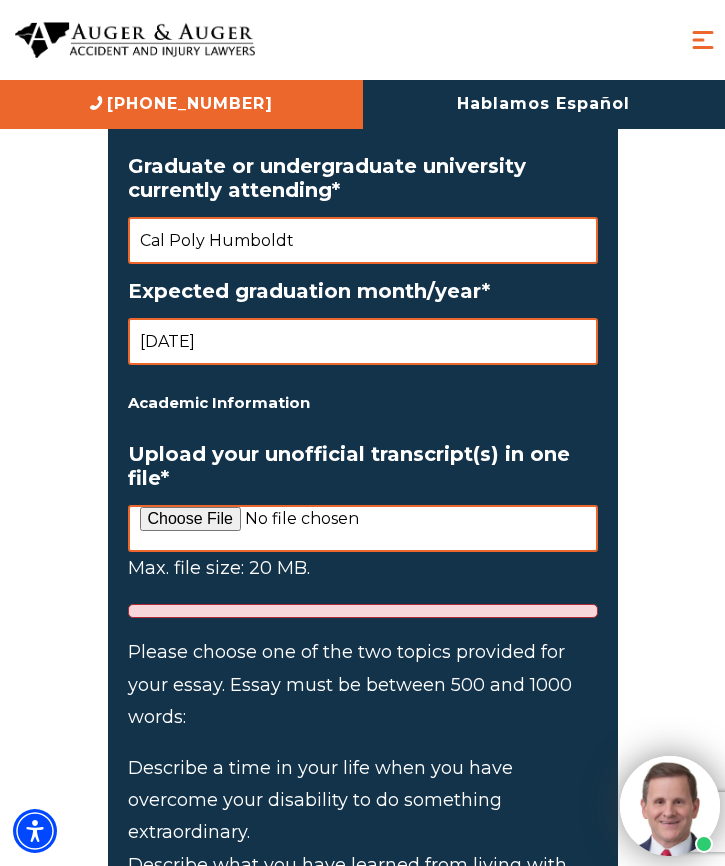 scroll, scrollTop: 3400, scrollLeft: 0, axis: vertical 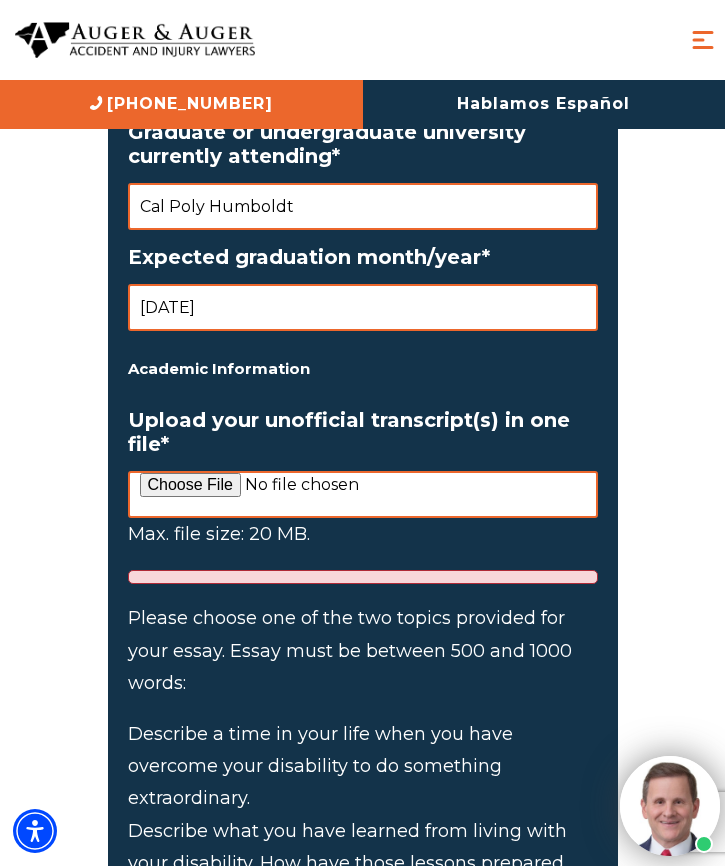 click on "Upload your unofficial transcript(s) in one file *" at bounding box center [363, 494] 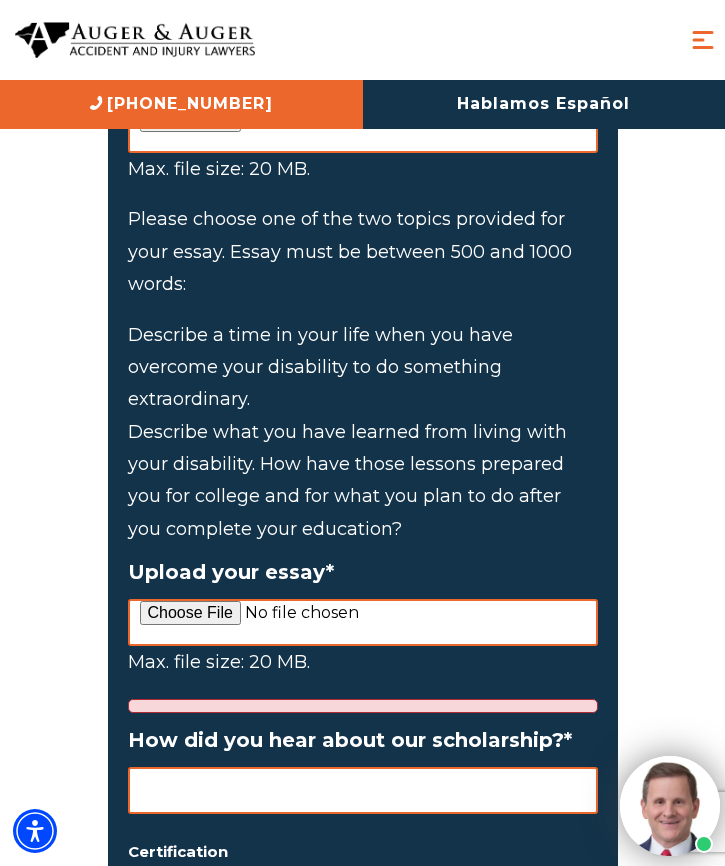 scroll, scrollTop: 3800, scrollLeft: 0, axis: vertical 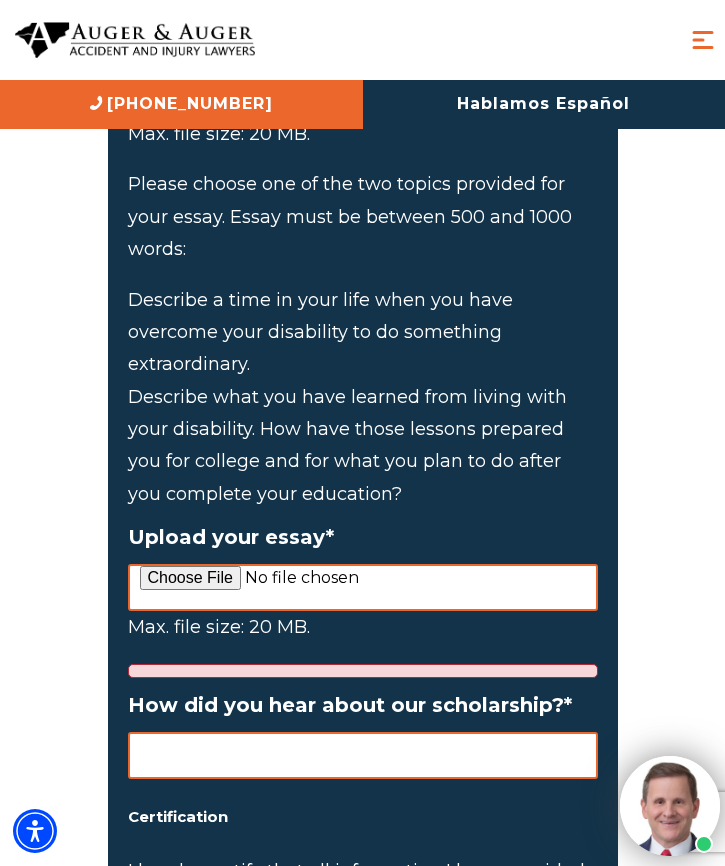 click on "Upload your essay *" at bounding box center (363, 587) 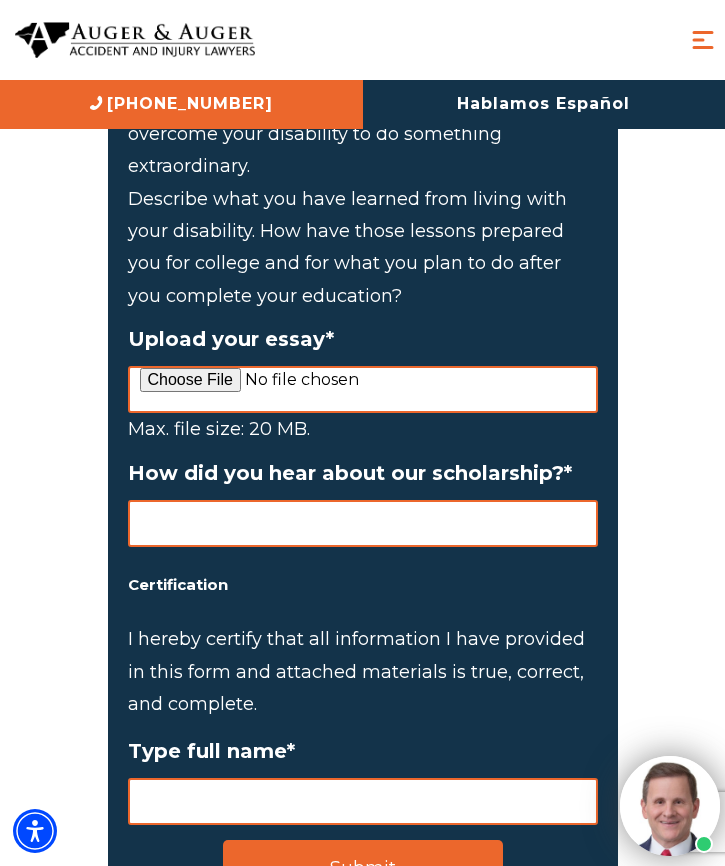 scroll, scrollTop: 4000, scrollLeft: 0, axis: vertical 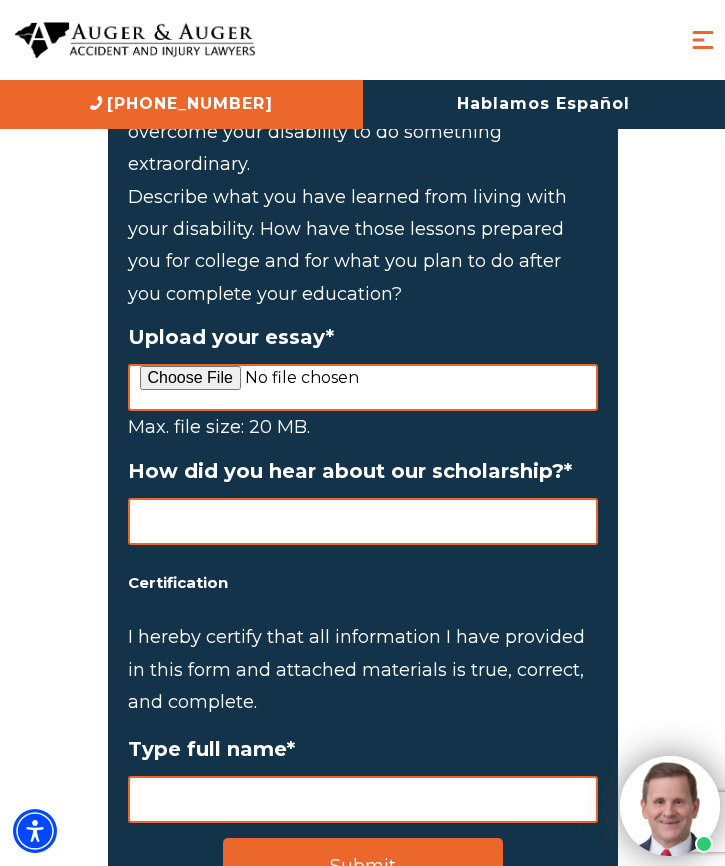 click on "How did you hear about our scholarship? *" at bounding box center (363, 521) 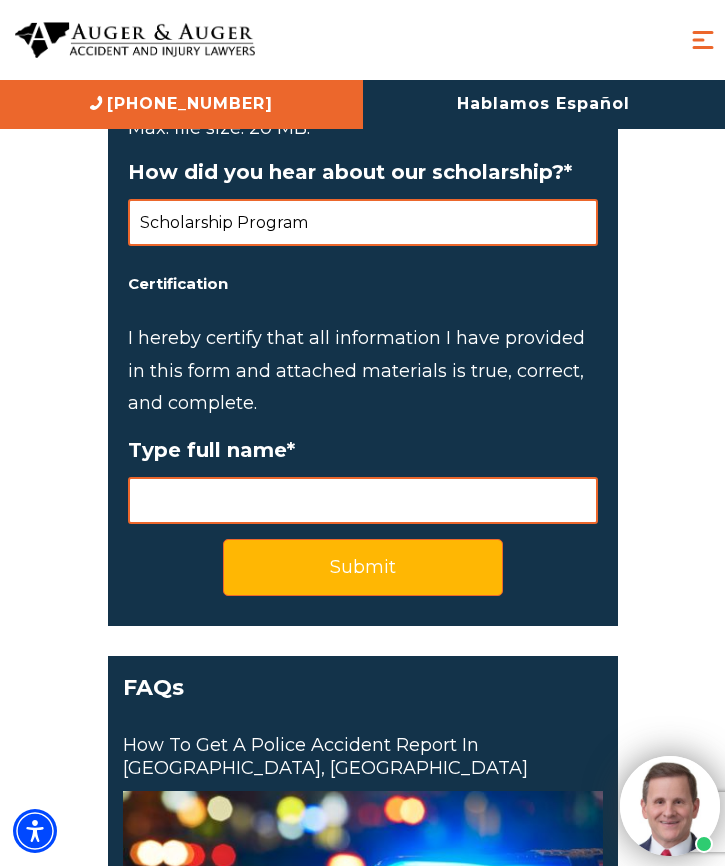 scroll, scrollTop: 4300, scrollLeft: 0, axis: vertical 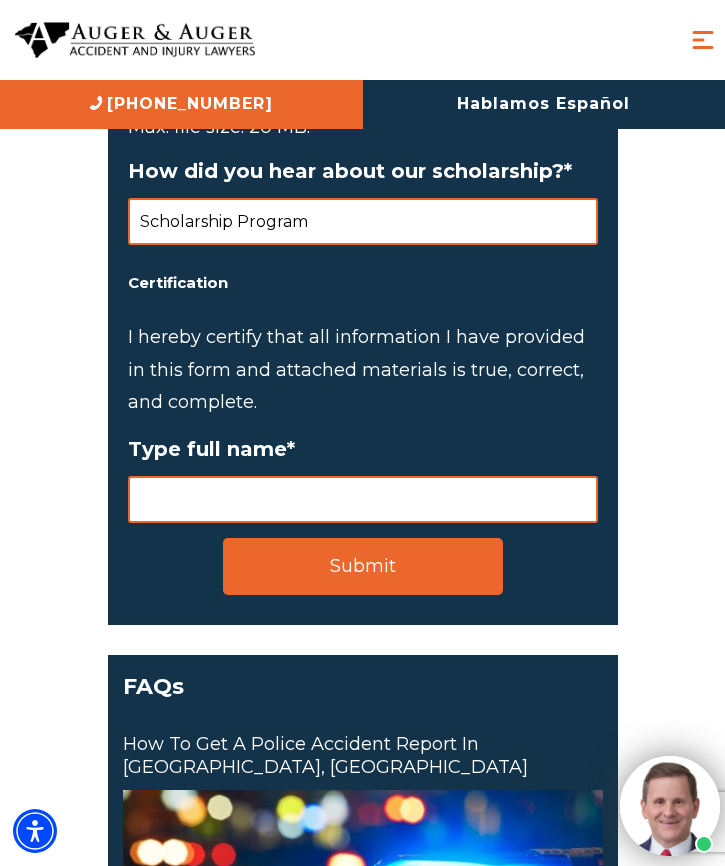 type on "Scholarship Program" 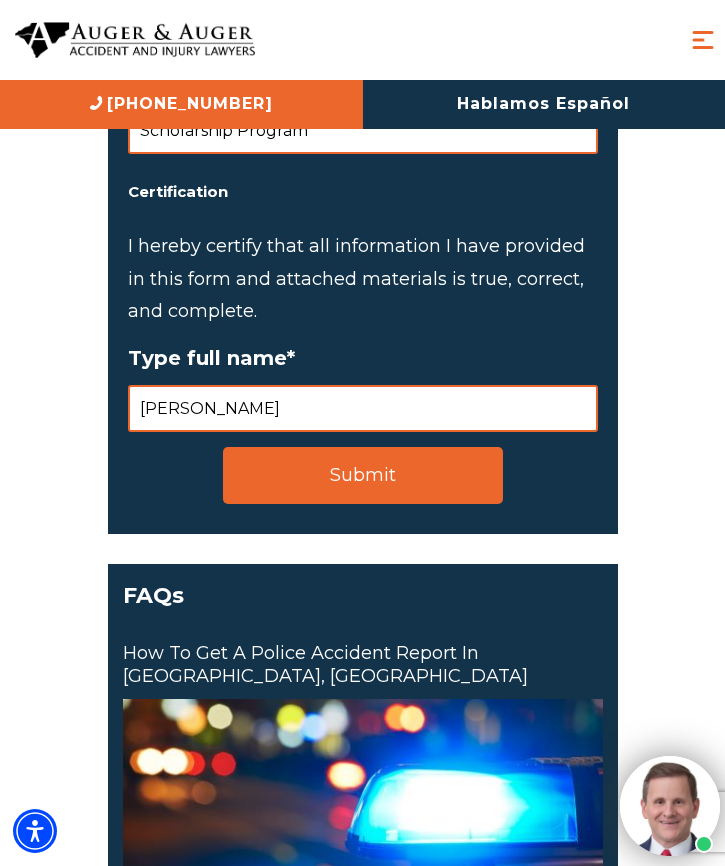 scroll, scrollTop: 4200, scrollLeft: 0, axis: vertical 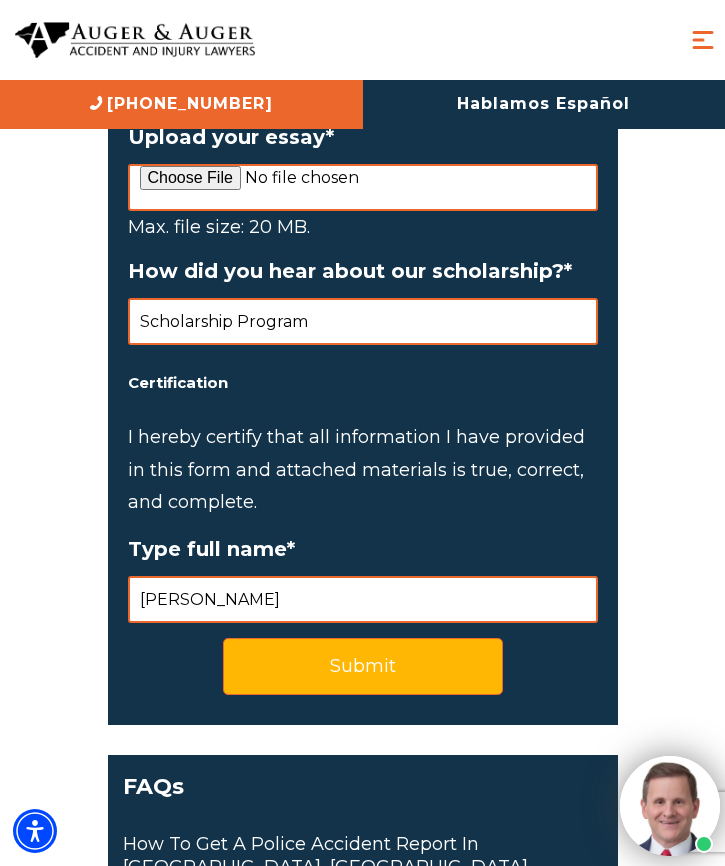 type on "[PERSON_NAME]" 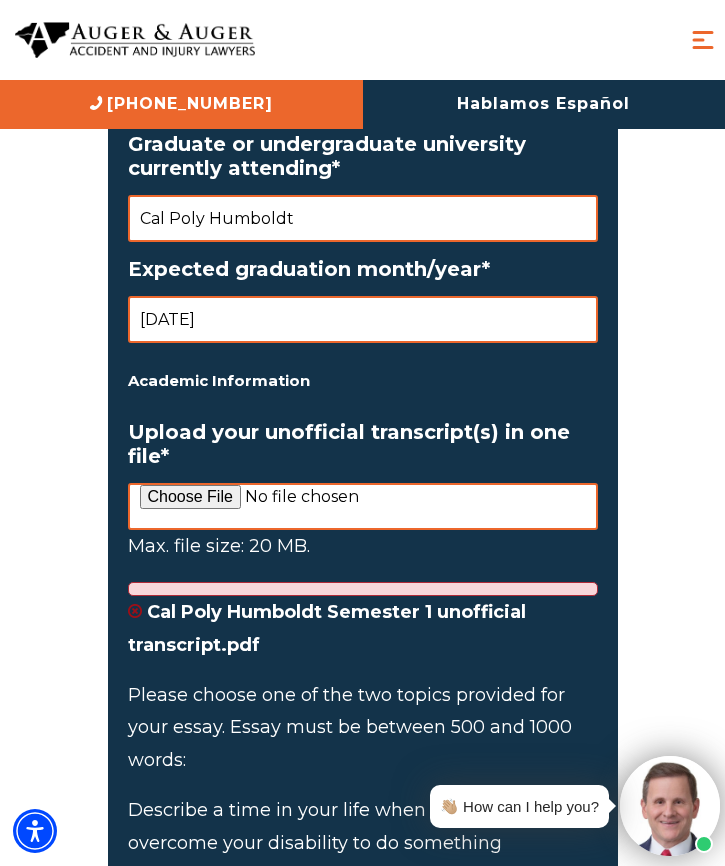 scroll, scrollTop: 3524, scrollLeft: 0, axis: vertical 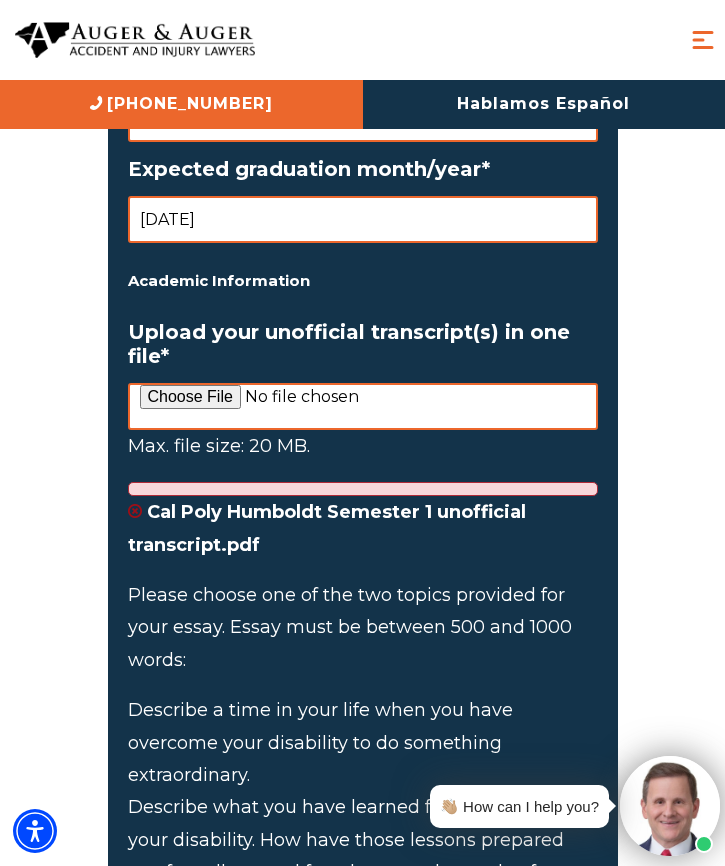 click on "Upload your unofficial transcript(s) in one file *" at bounding box center (363, 406) 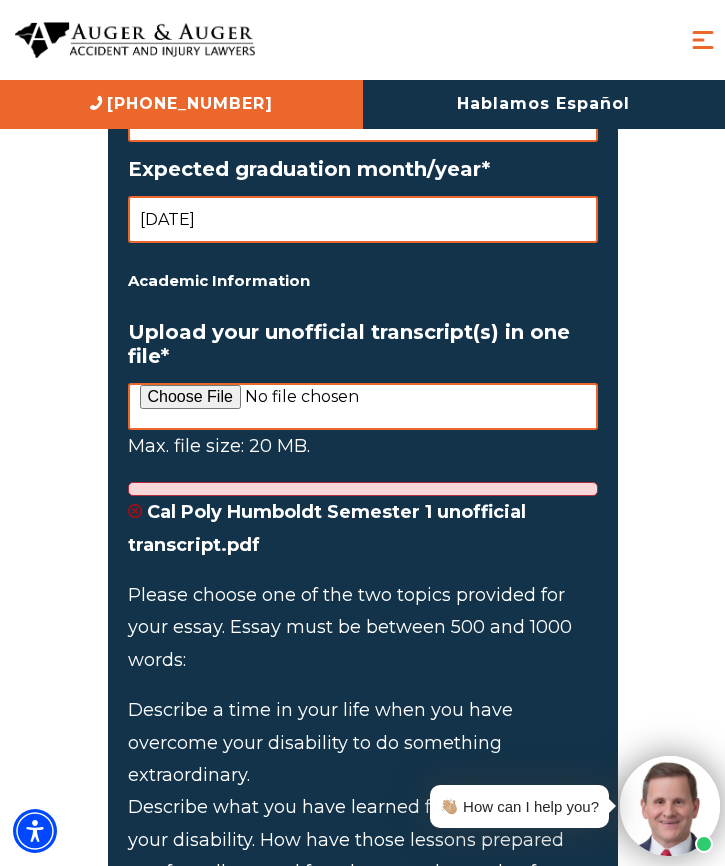 type on "C:\fakepath\Cal Poly Humboldt Semester 1 unofficial transcript.pdf" 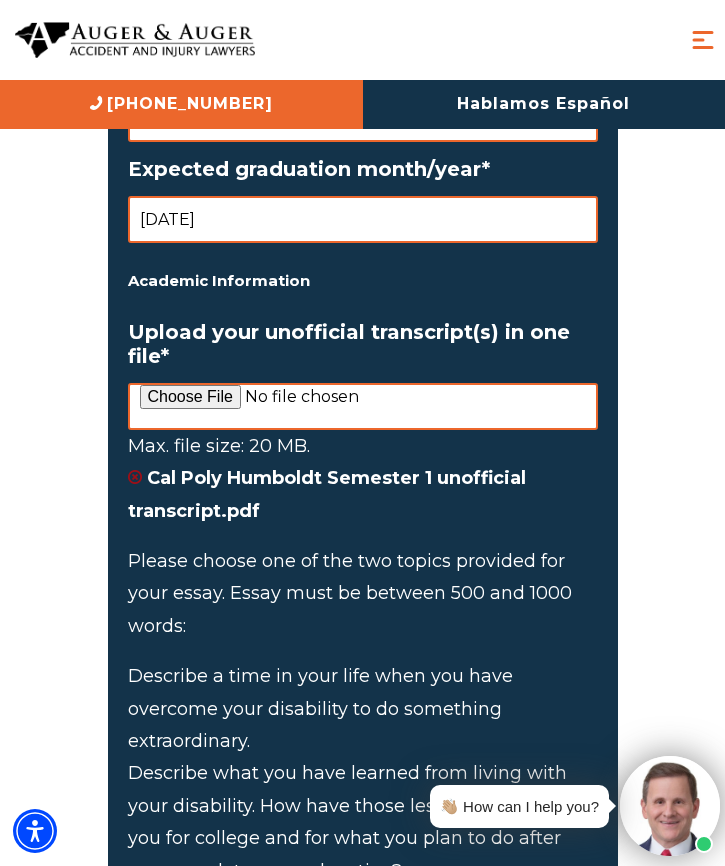 click on "Upload your unofficial transcript(s) in one file *" at bounding box center (363, 406) 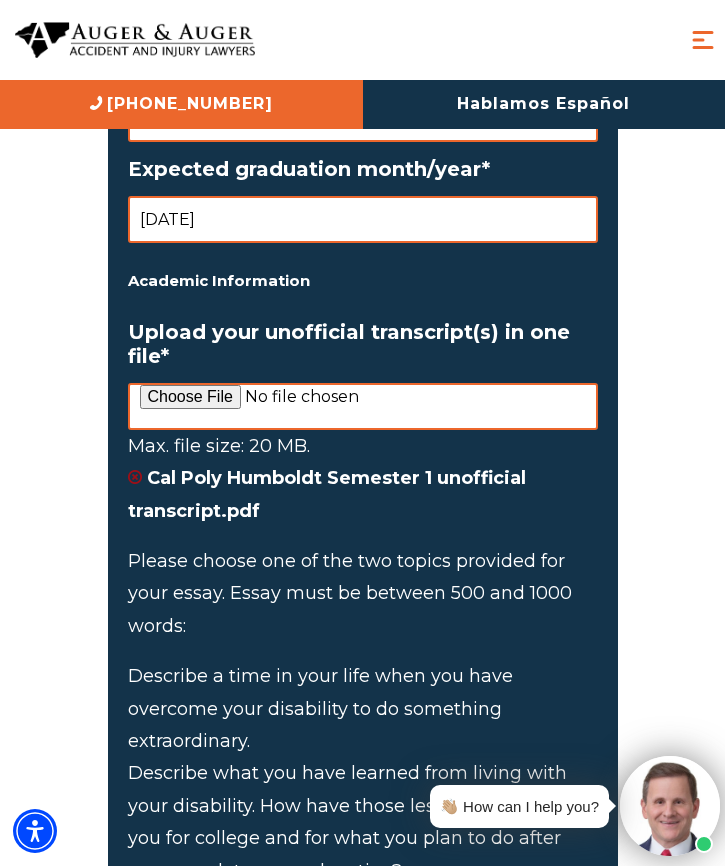 click on "Upload your unofficial transcript(s) in one file *" at bounding box center [363, 406] 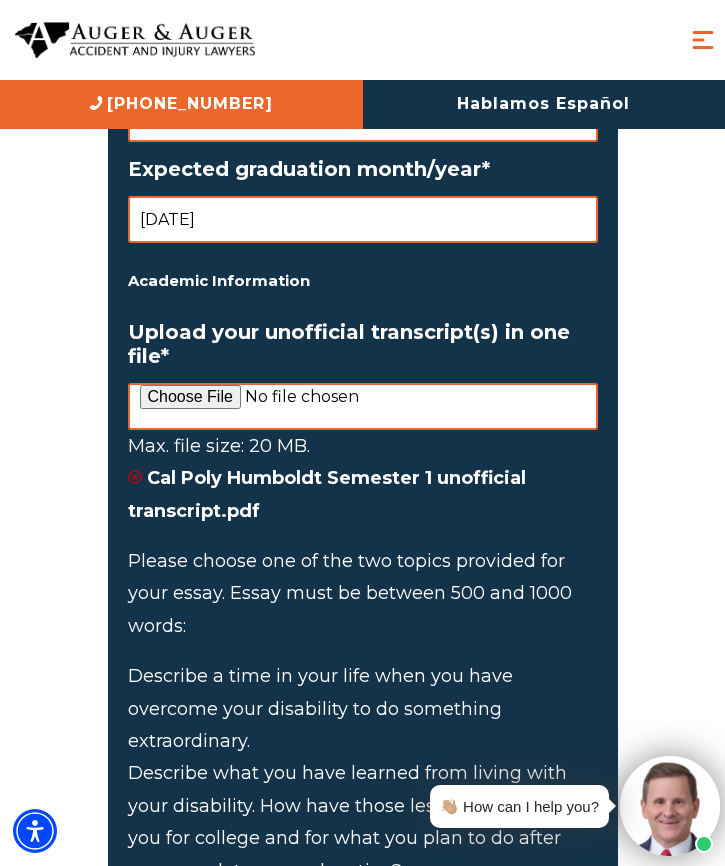 type on "C:\fakepath\Cal Poly Humboldt Semester 1 unofficial transcript.pdf" 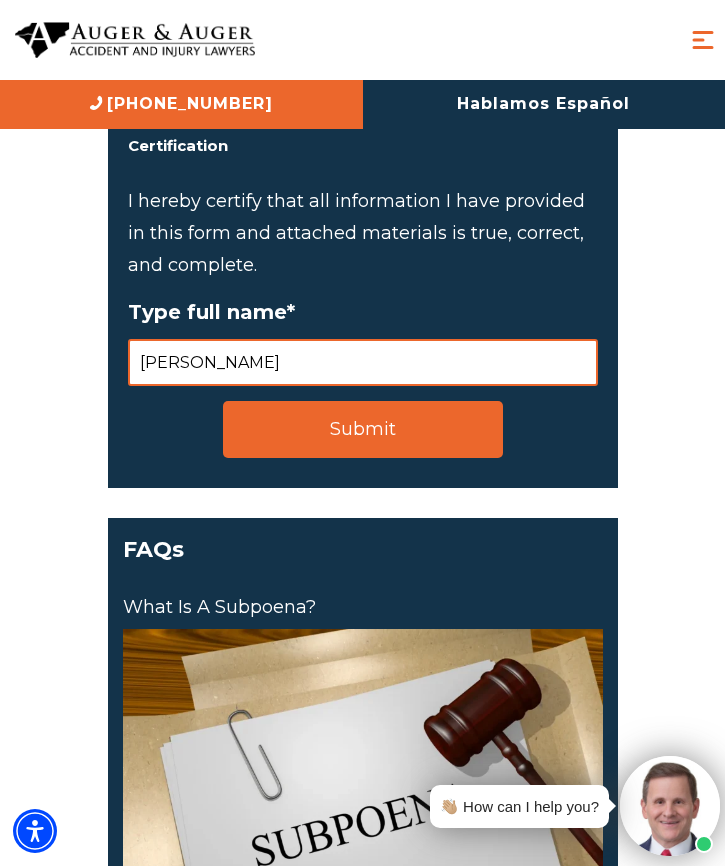 scroll, scrollTop: 4624, scrollLeft: 0, axis: vertical 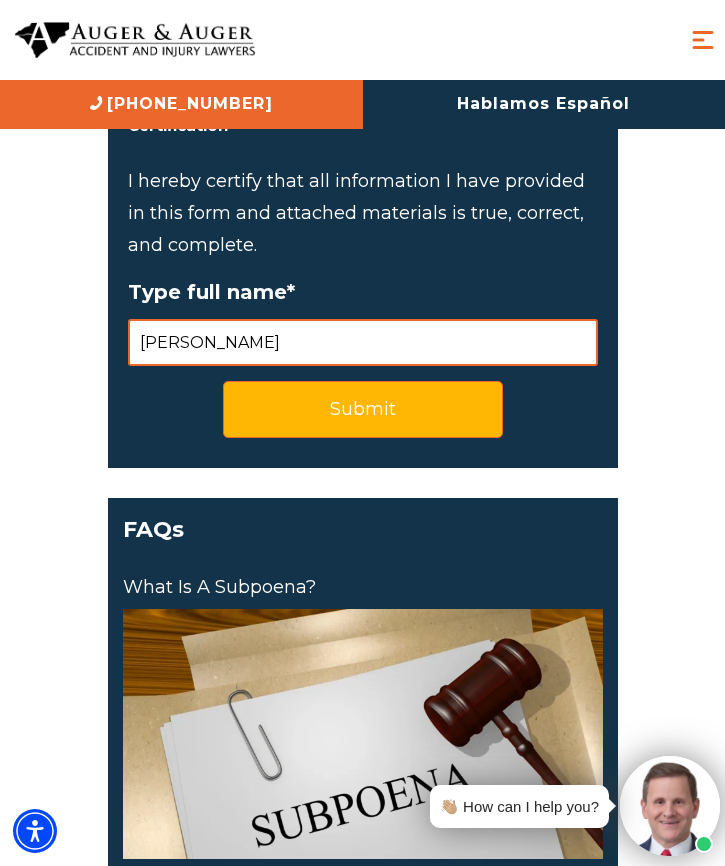 click on "Submit" at bounding box center [363, 409] 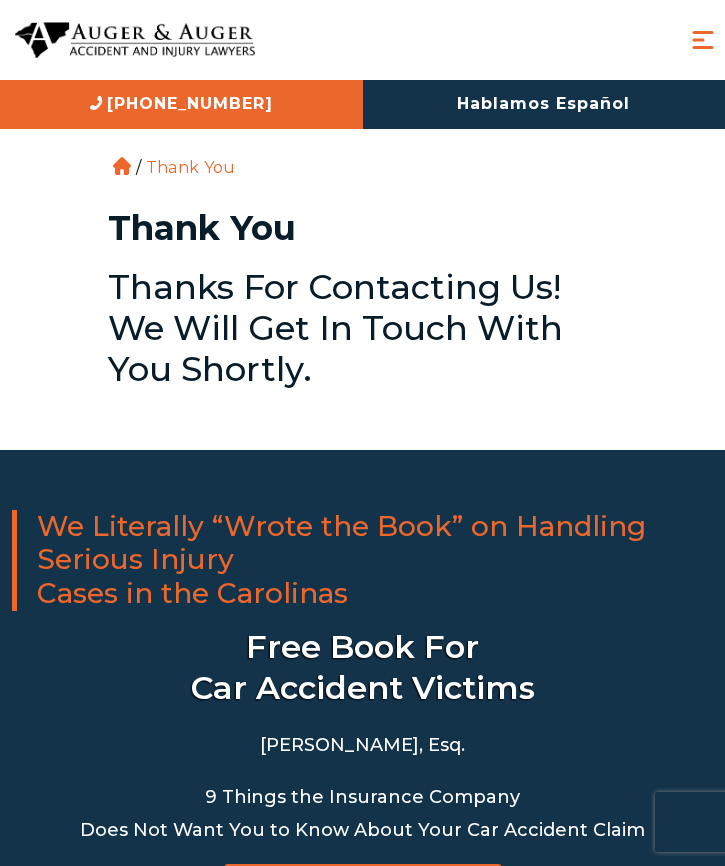 scroll, scrollTop: 0, scrollLeft: 0, axis: both 